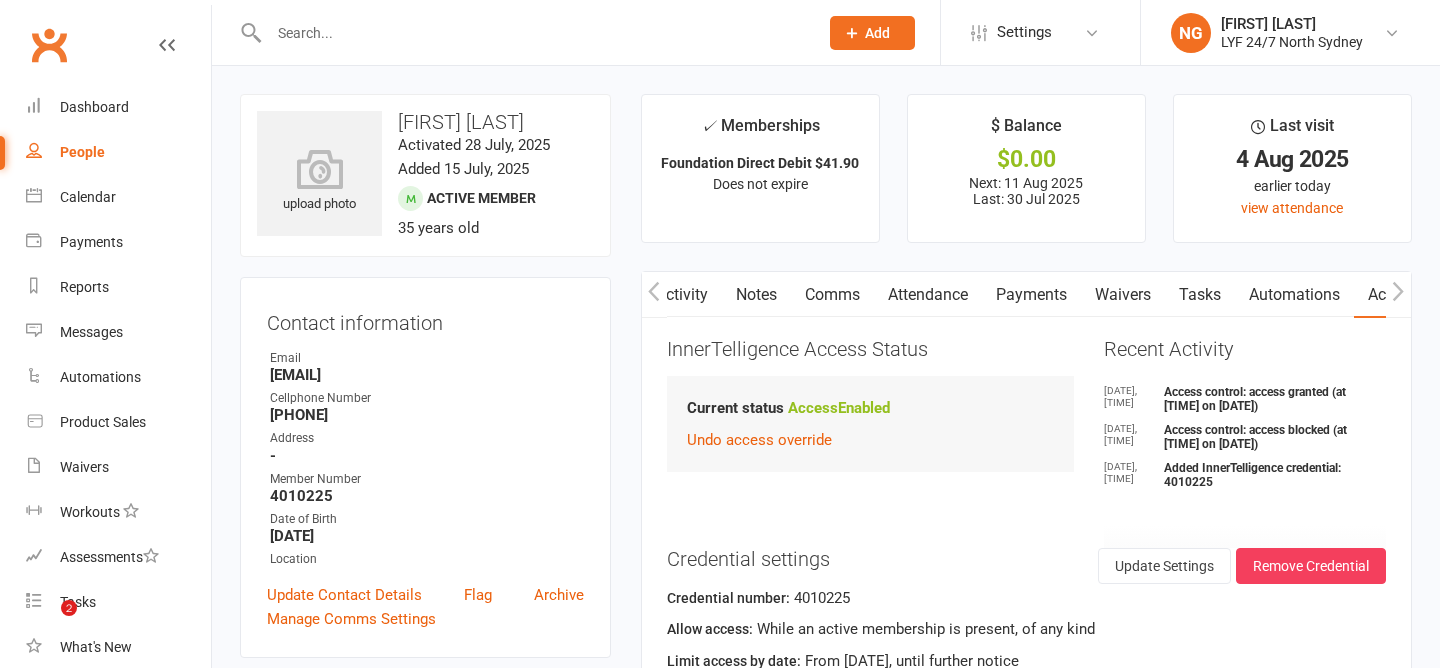 scroll, scrollTop: 0, scrollLeft: 0, axis: both 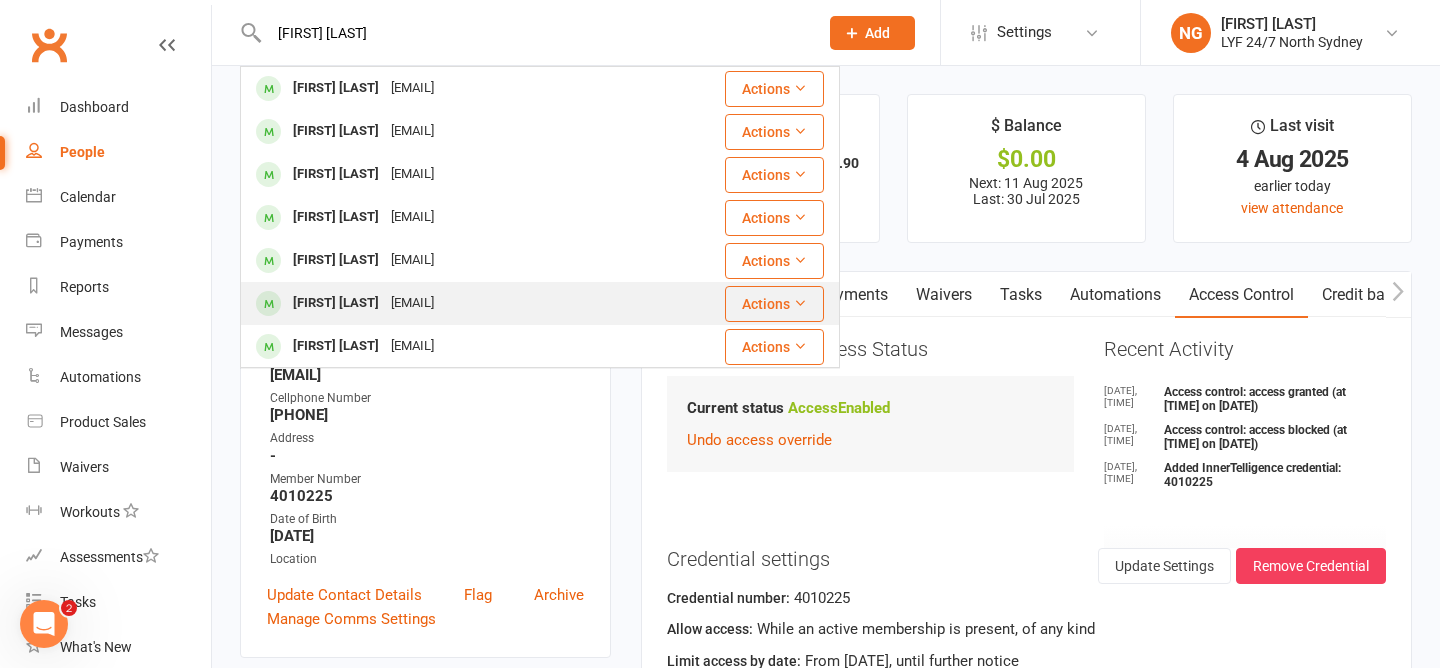 type on "[FIRST] [LAST]" 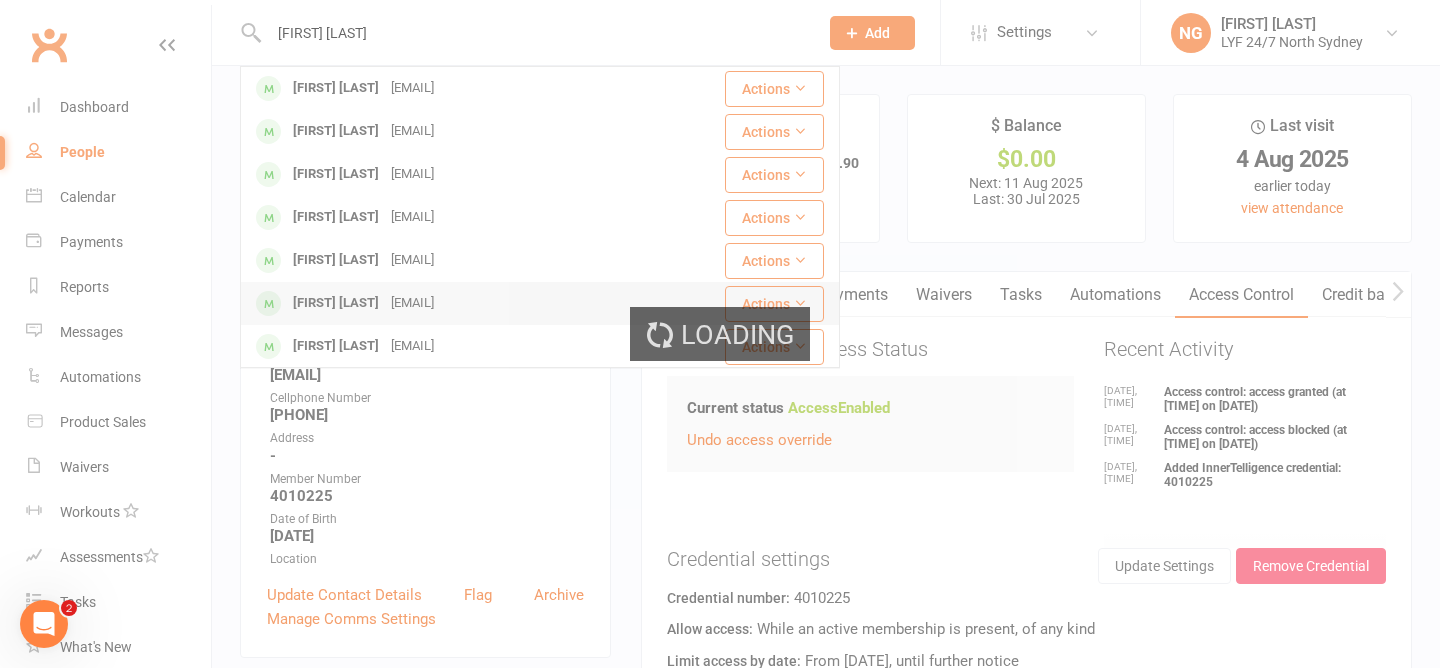 type 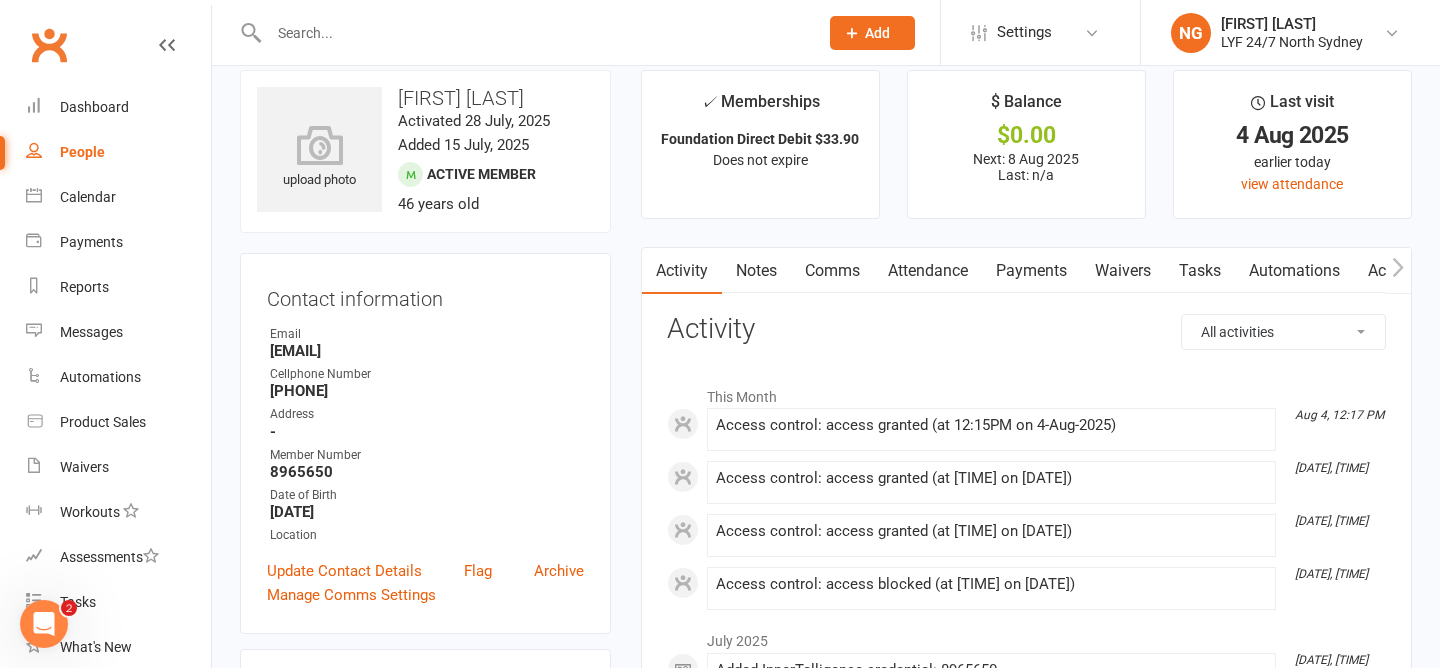 scroll, scrollTop: 0, scrollLeft: 0, axis: both 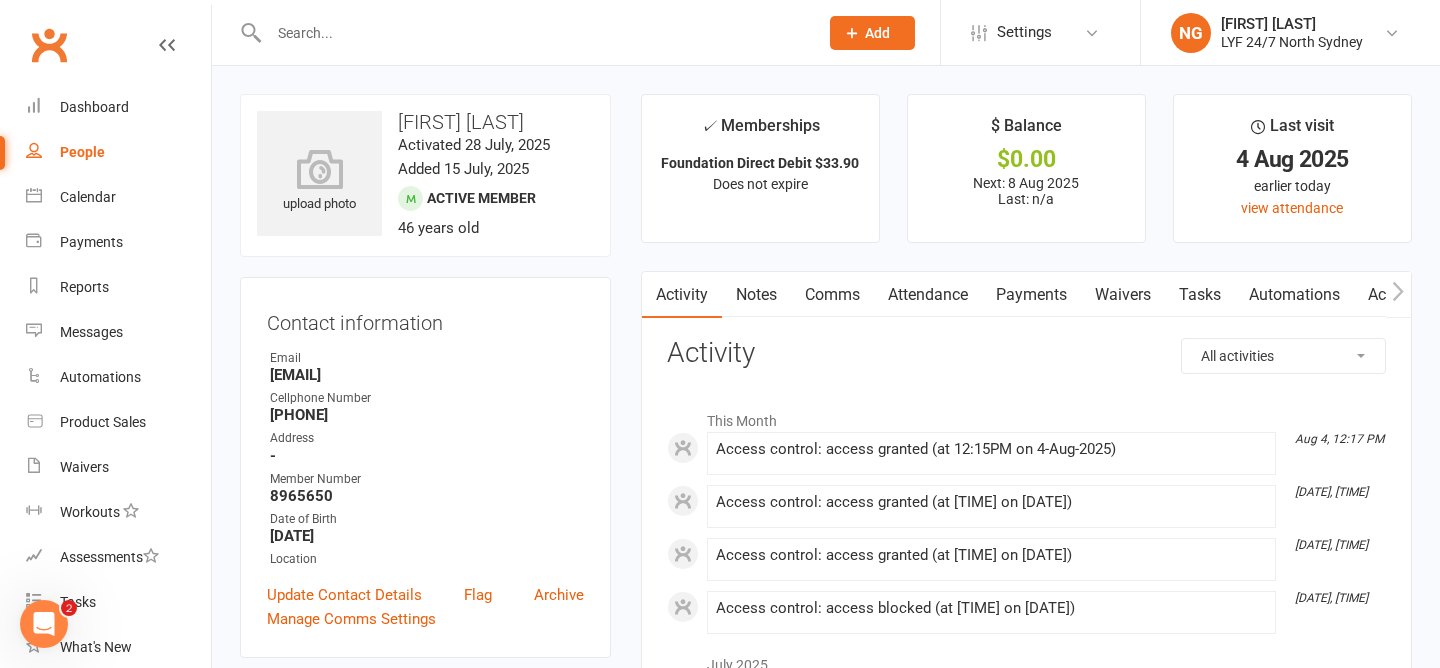 click on "Payments" at bounding box center [1031, 295] 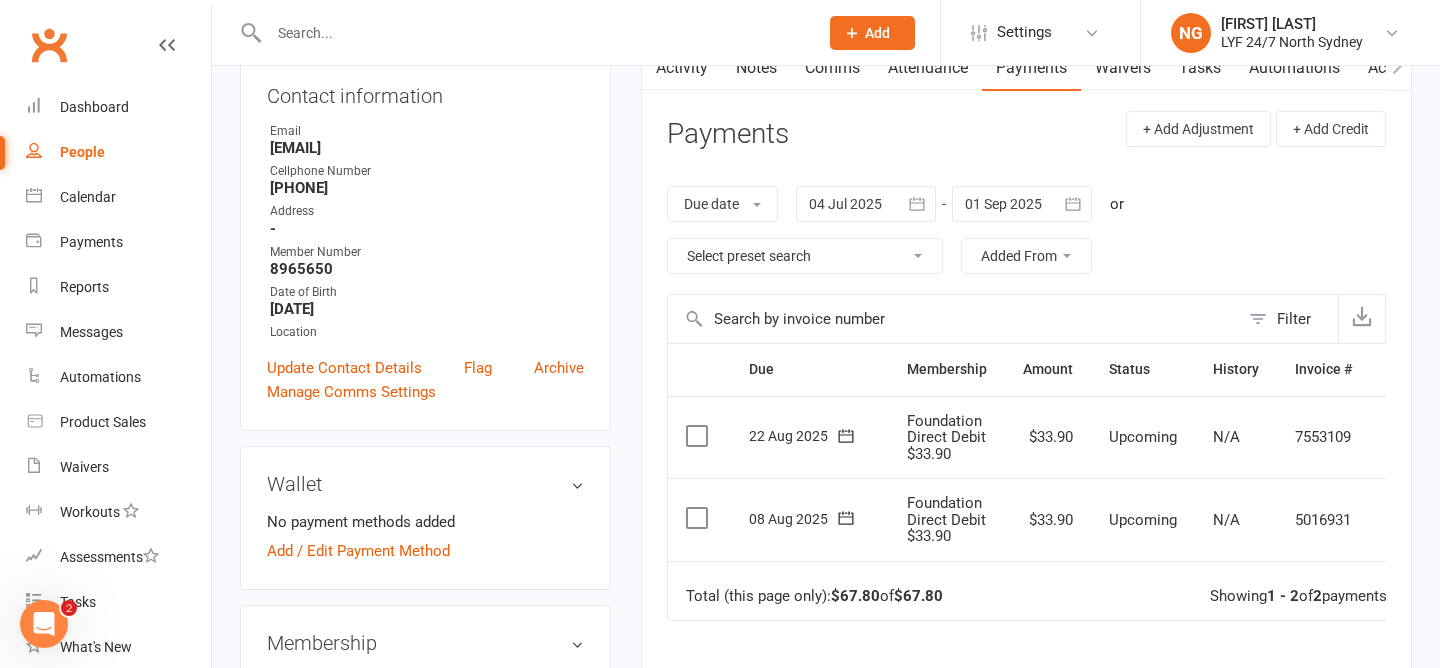 scroll, scrollTop: 0, scrollLeft: 0, axis: both 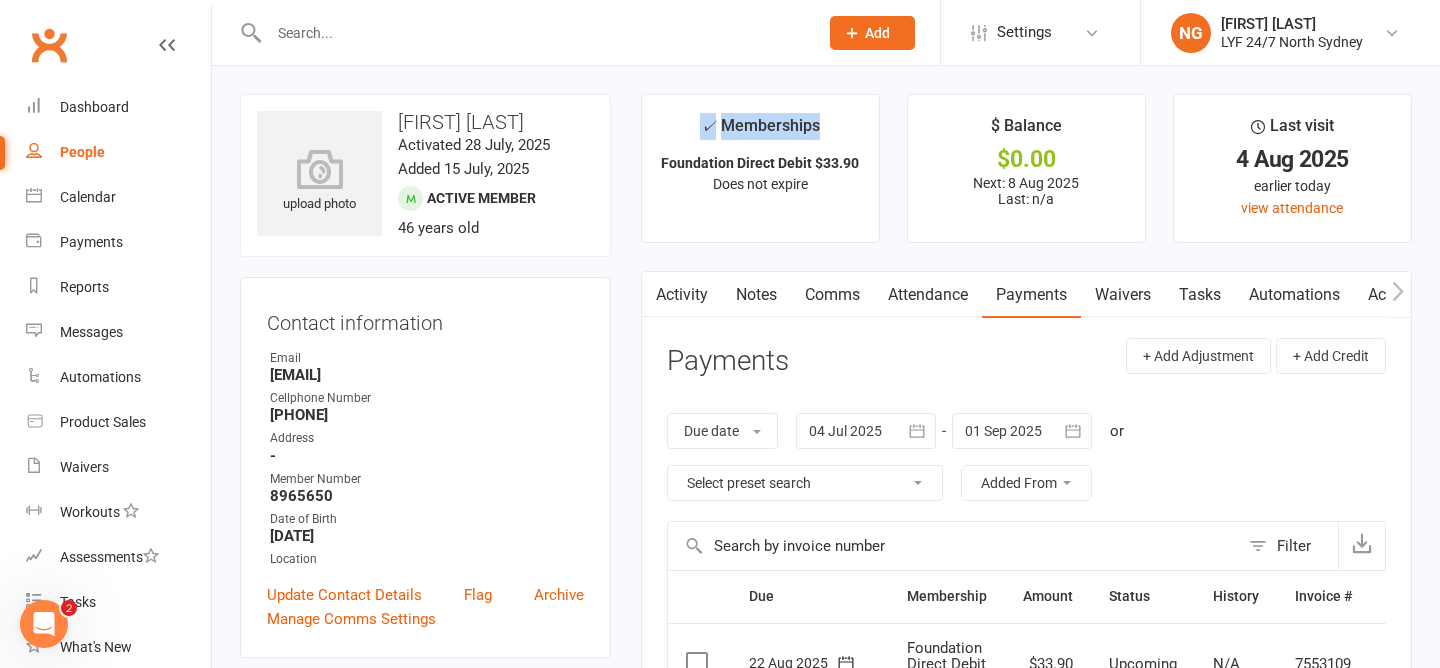 drag, startPoint x: 704, startPoint y: 120, endPoint x: 844, endPoint y: 128, distance: 140.22838 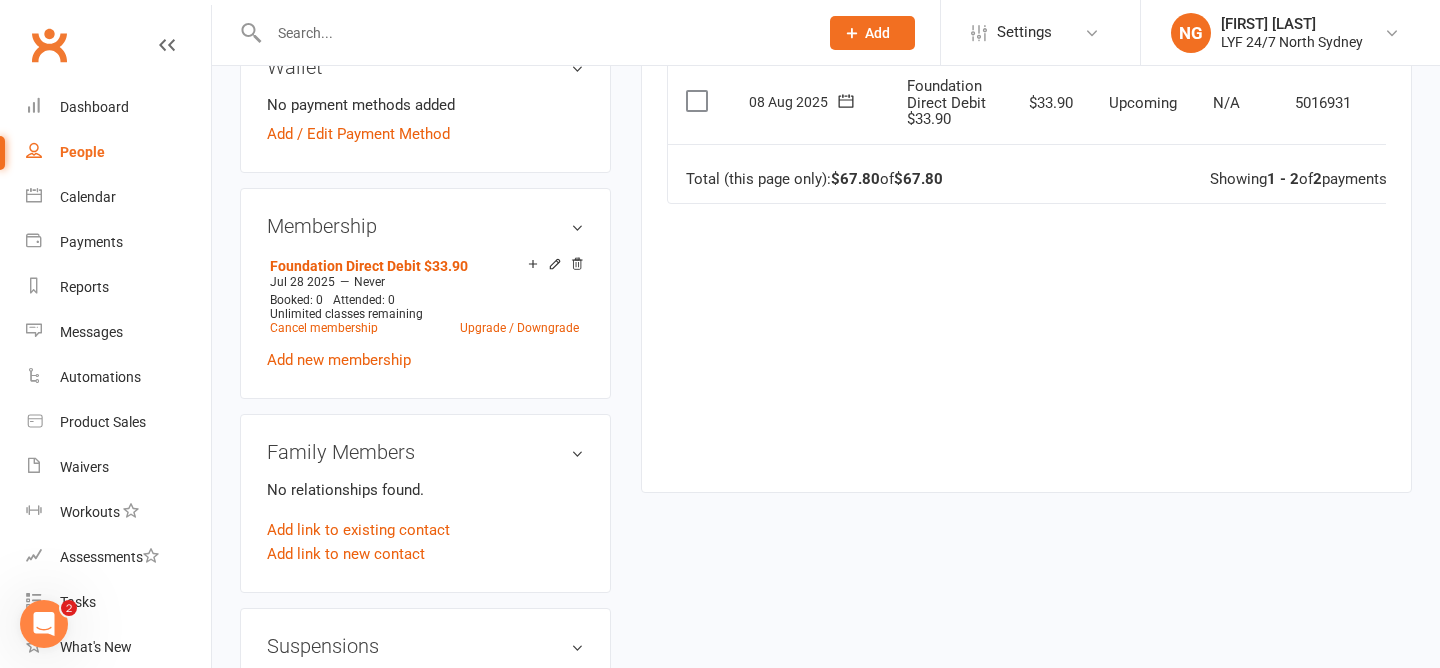 scroll, scrollTop: 645, scrollLeft: 0, axis: vertical 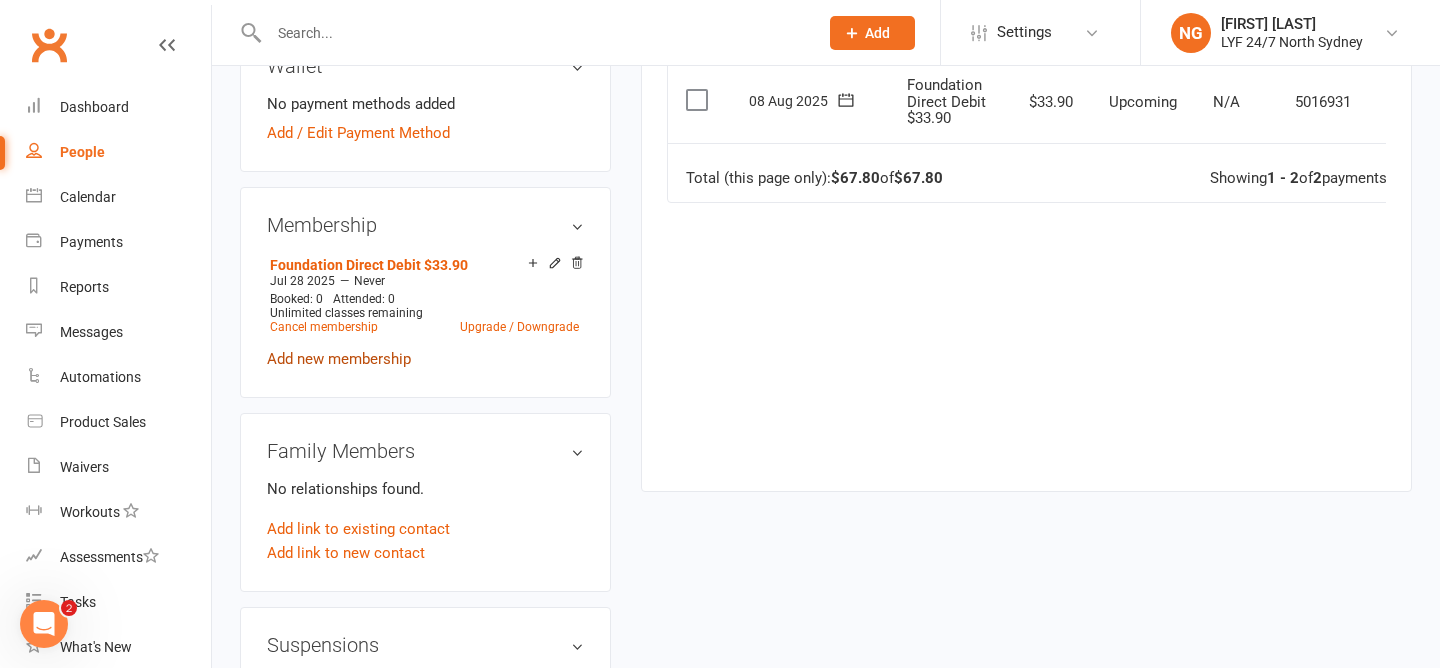 click on "Add new membership" at bounding box center [339, 359] 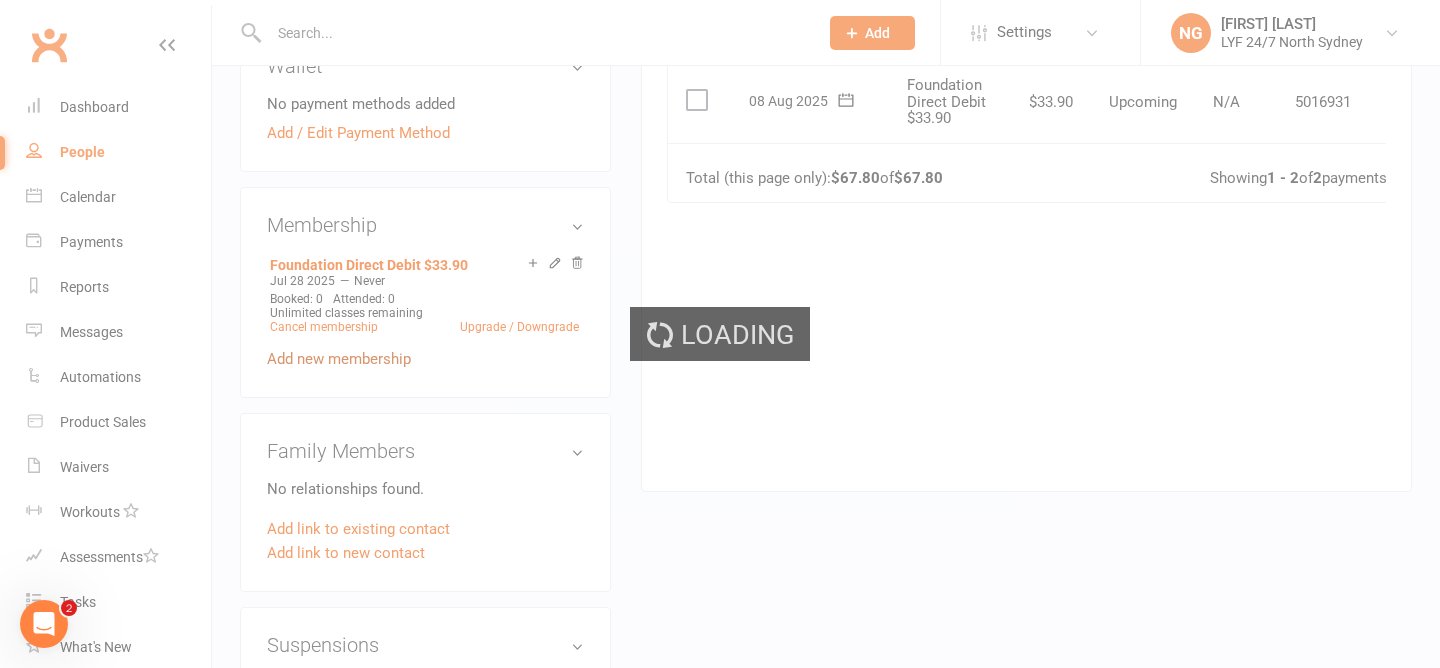 scroll, scrollTop: 0, scrollLeft: 0, axis: both 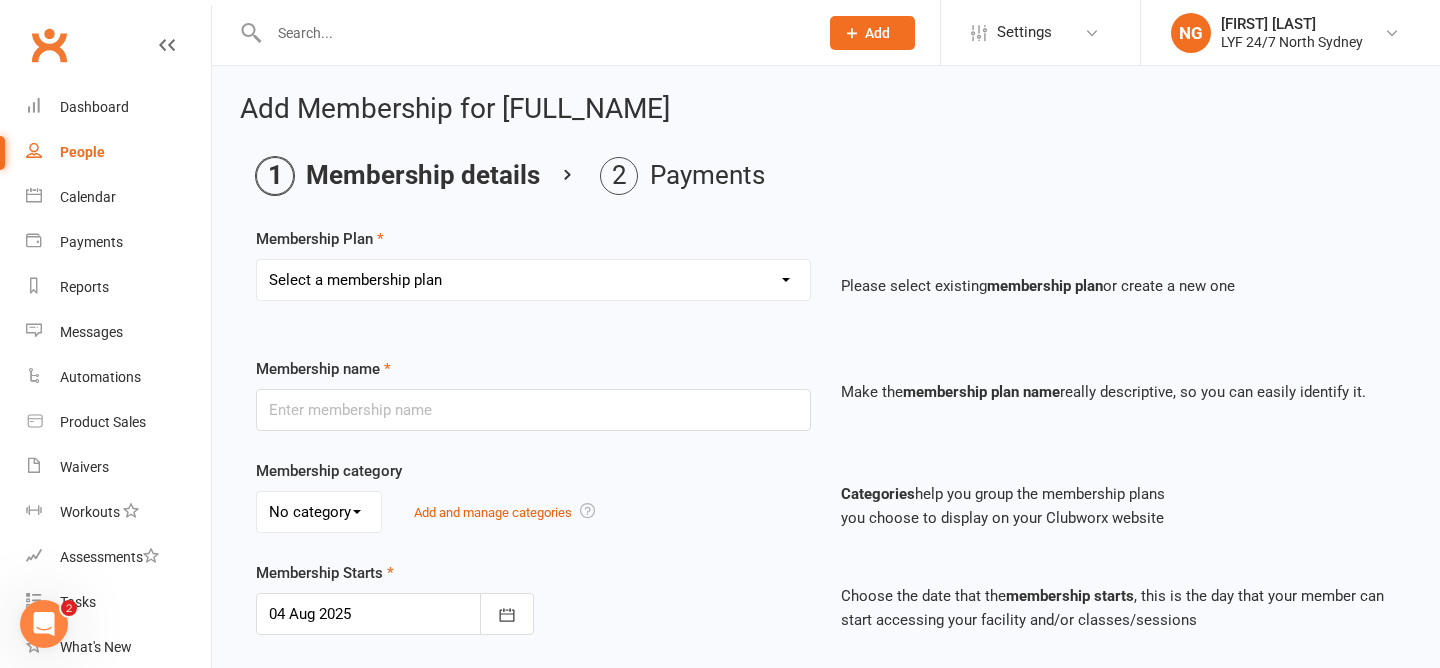 click on "Select a membership plan Create new Membership Plan Foundation Direct Debit $41.90 Foundation Direct Debit $37.90 Foundation Direct Debit $33.90 Foundation Direct Debit $29.90 Foundation Direct Debit $27.90 Foundation Direct Debit $23.45 Foundation Direct Debit $19.45 Foundation Youth Direct Debit $33.90 Foundation Direct Debit $23.90 Foundation Direct Debit $25.90 Foundation Direct Debit $19.95 Foundation Direct Debit $24.90 Freedom Direct Debit $21.00 Loyalty Direct Debit $19.00 12 Month Paid in Advance - $929 3 Month Paid in Advance - $349 6 Month Paid in Advance - $649 1 Month Paid in Advance - $120.90 Team Membership NS Foundation Direct Debit $33.90 NS Foundation Direct Debit $37.90 1 Month Complimentary Membership NS Foundation Direct Debit $29.90" at bounding box center (533, 280) 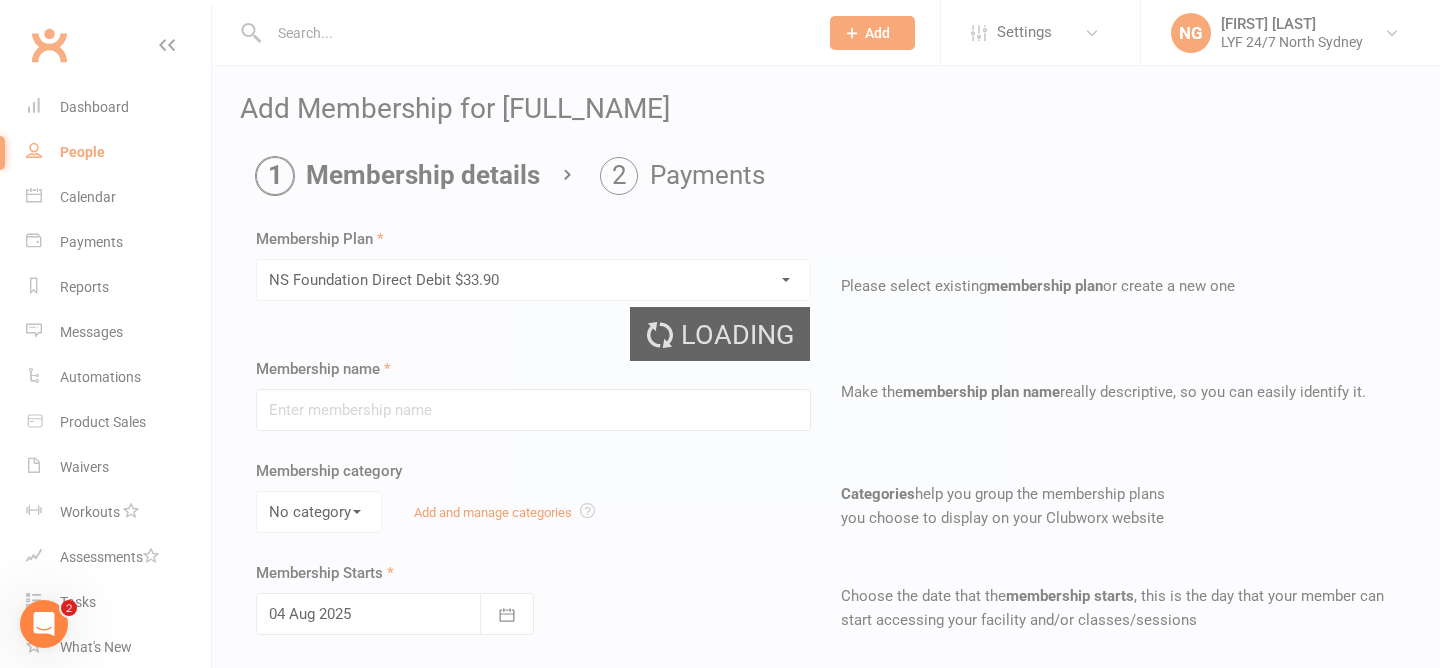type on "NS Foundation Direct Debit $33.90" 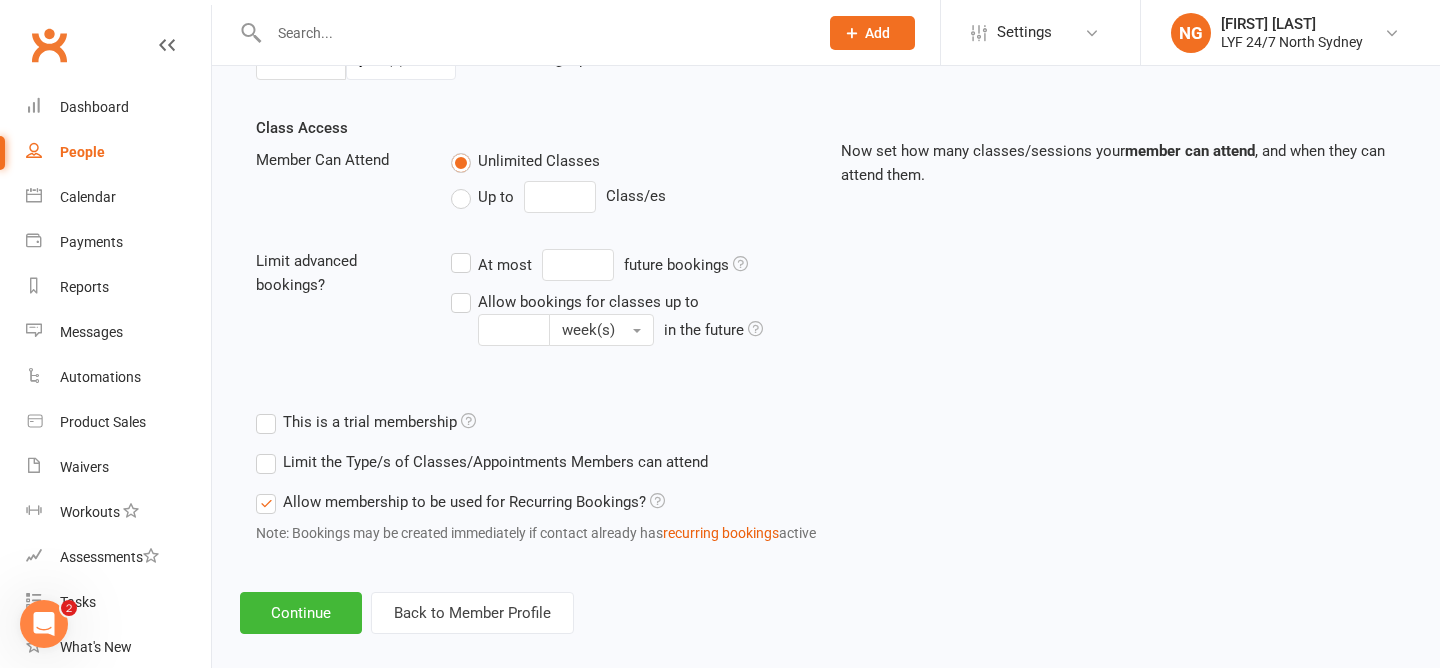 scroll, scrollTop: 680, scrollLeft: 0, axis: vertical 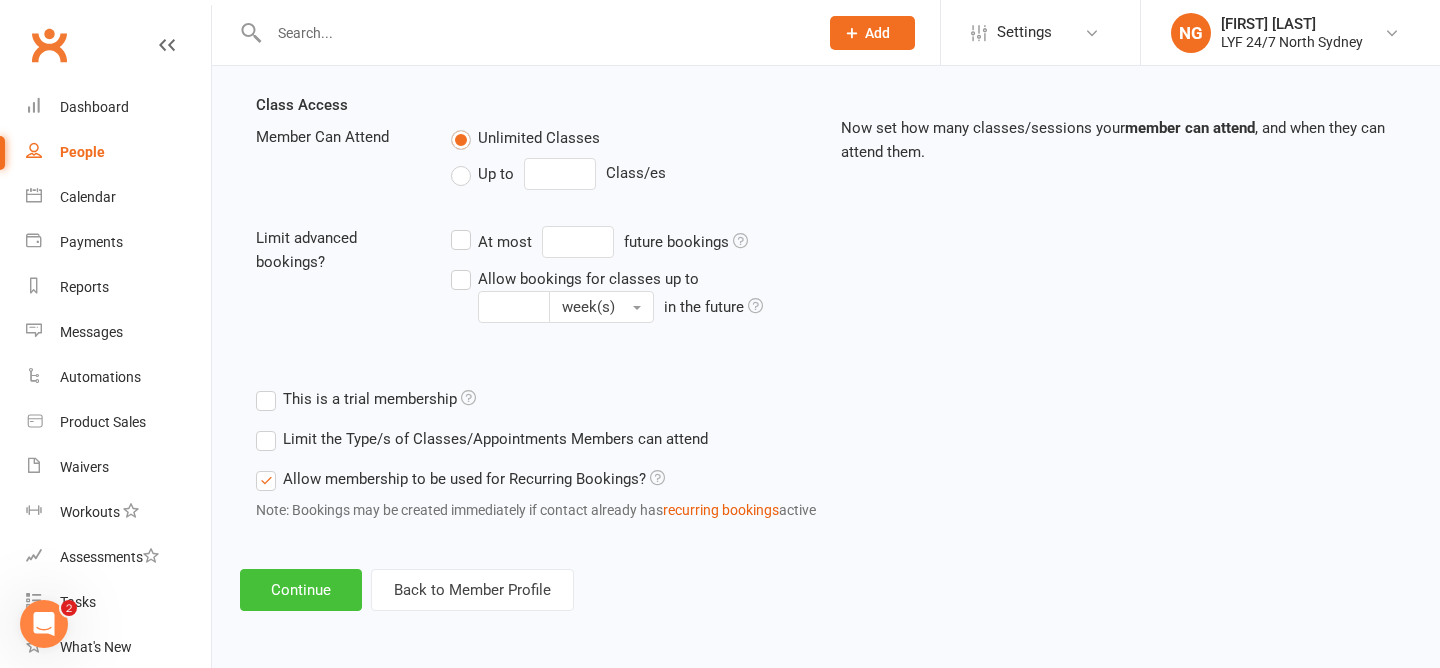click on "Continue" at bounding box center (301, 590) 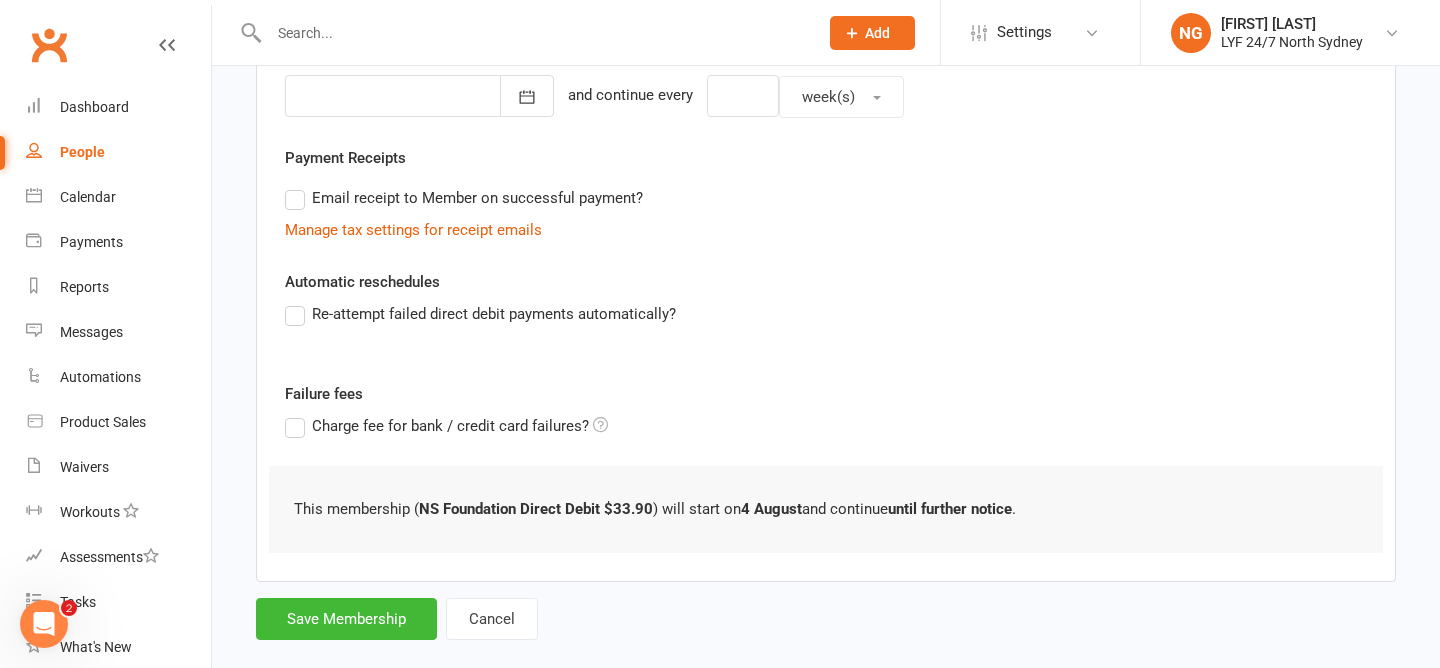 scroll, scrollTop: 546, scrollLeft: 0, axis: vertical 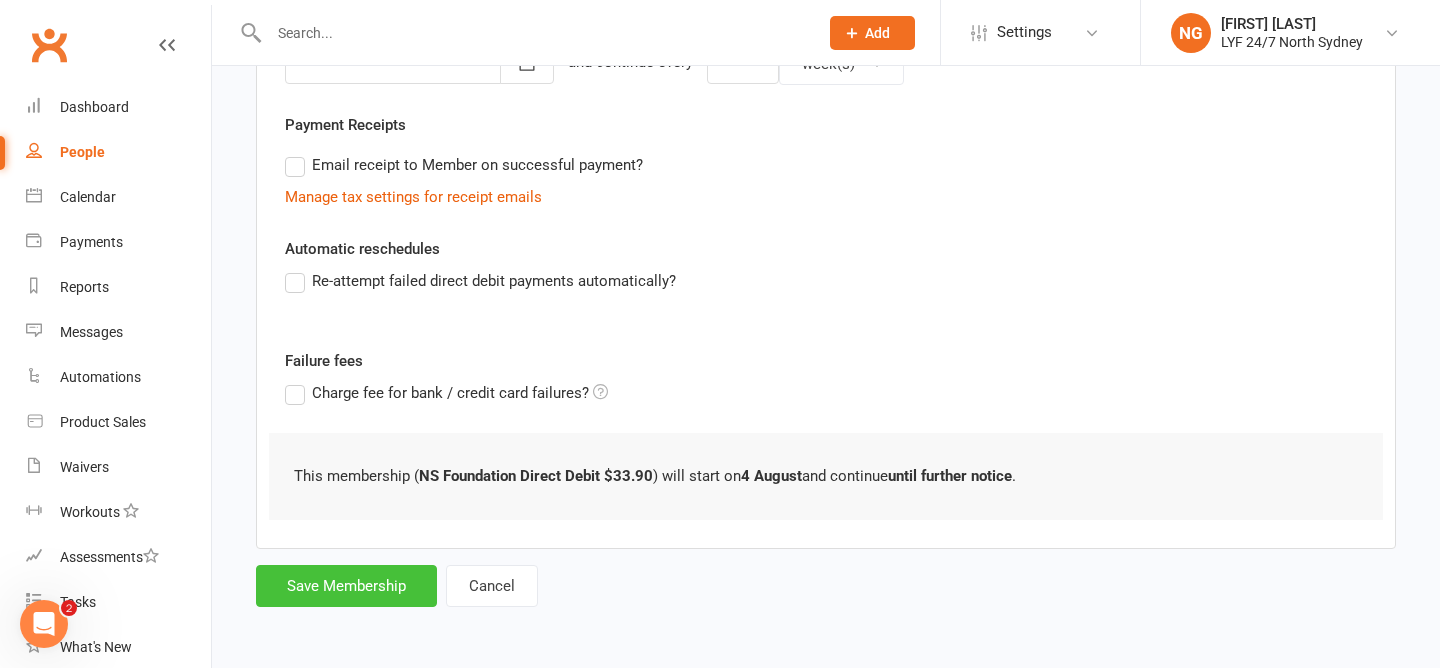 click on "Save Membership" at bounding box center [346, 586] 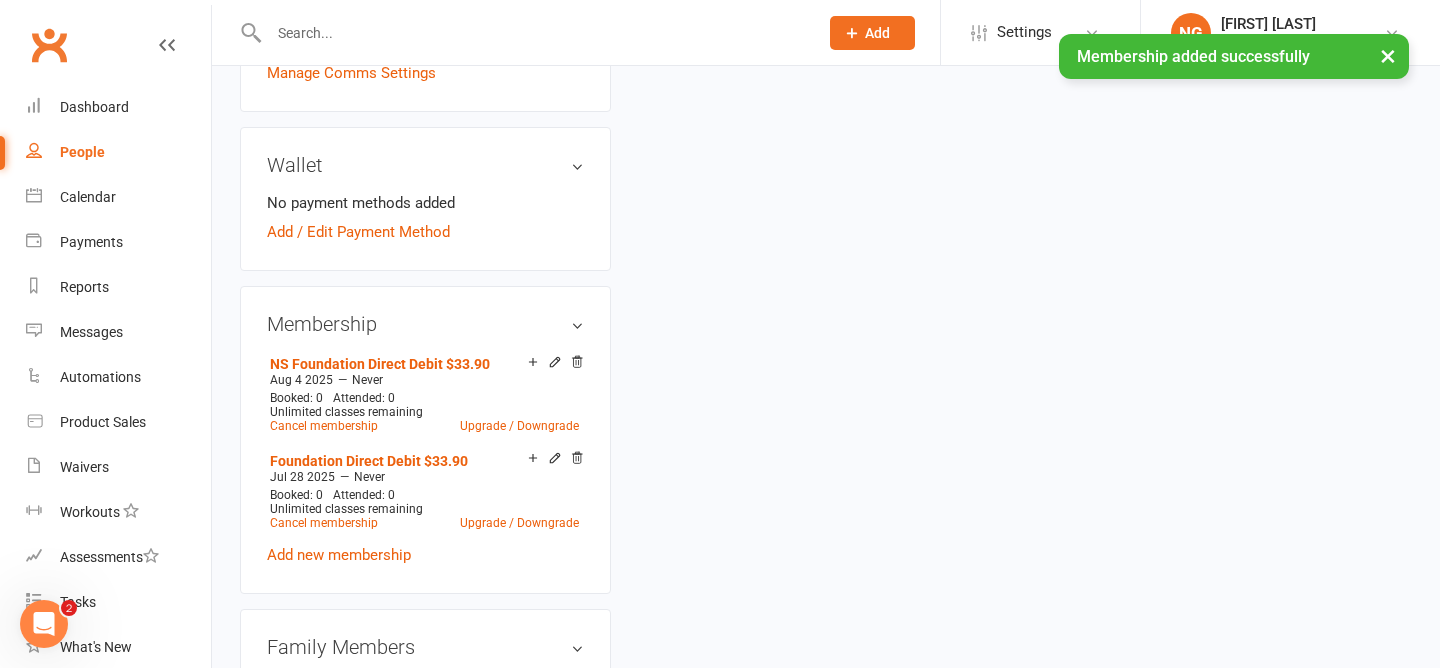 scroll, scrollTop: 0, scrollLeft: 0, axis: both 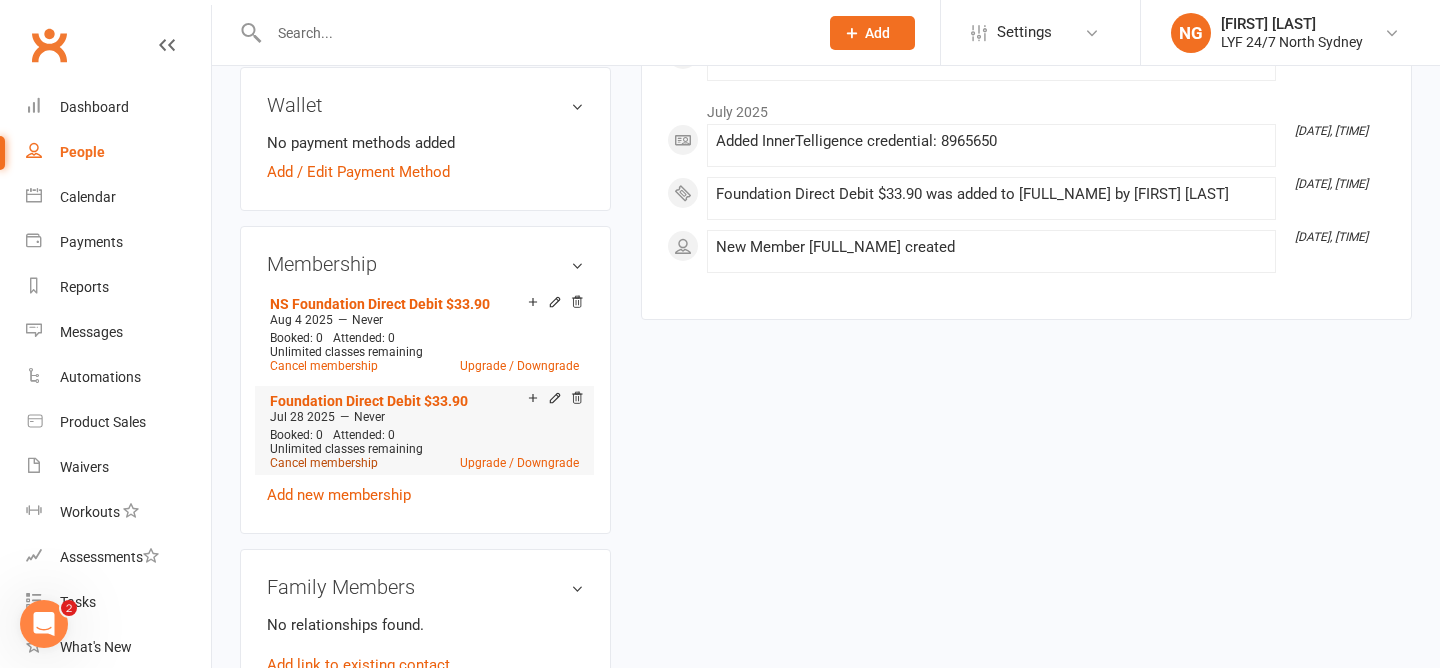 click on "Cancel membership" at bounding box center (324, 463) 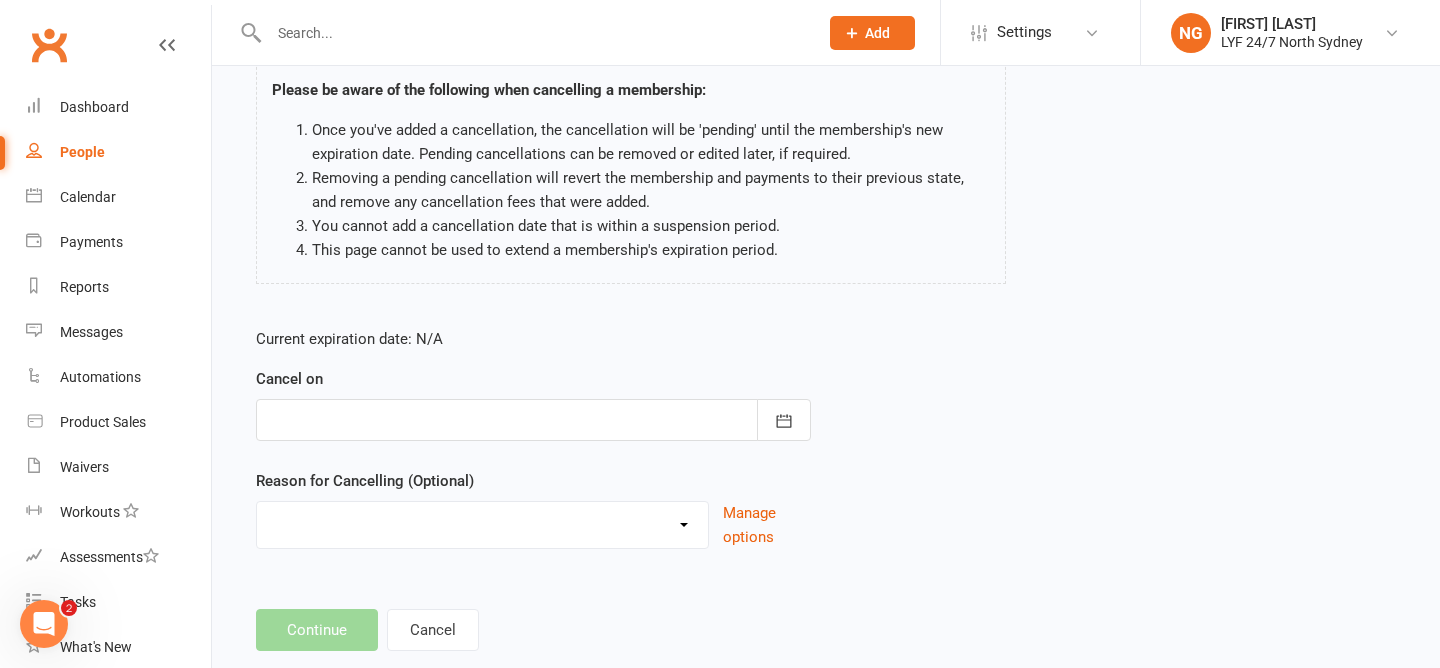scroll, scrollTop: 196, scrollLeft: 0, axis: vertical 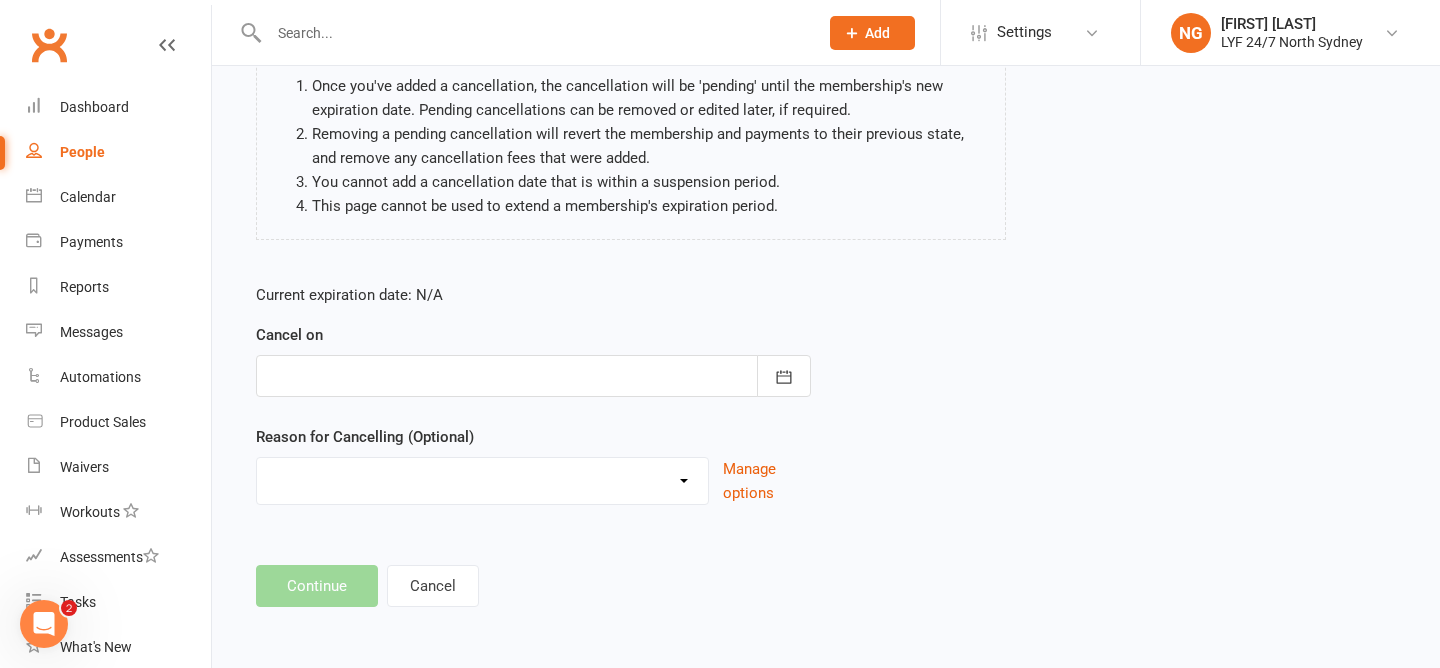 click at bounding box center [533, 376] 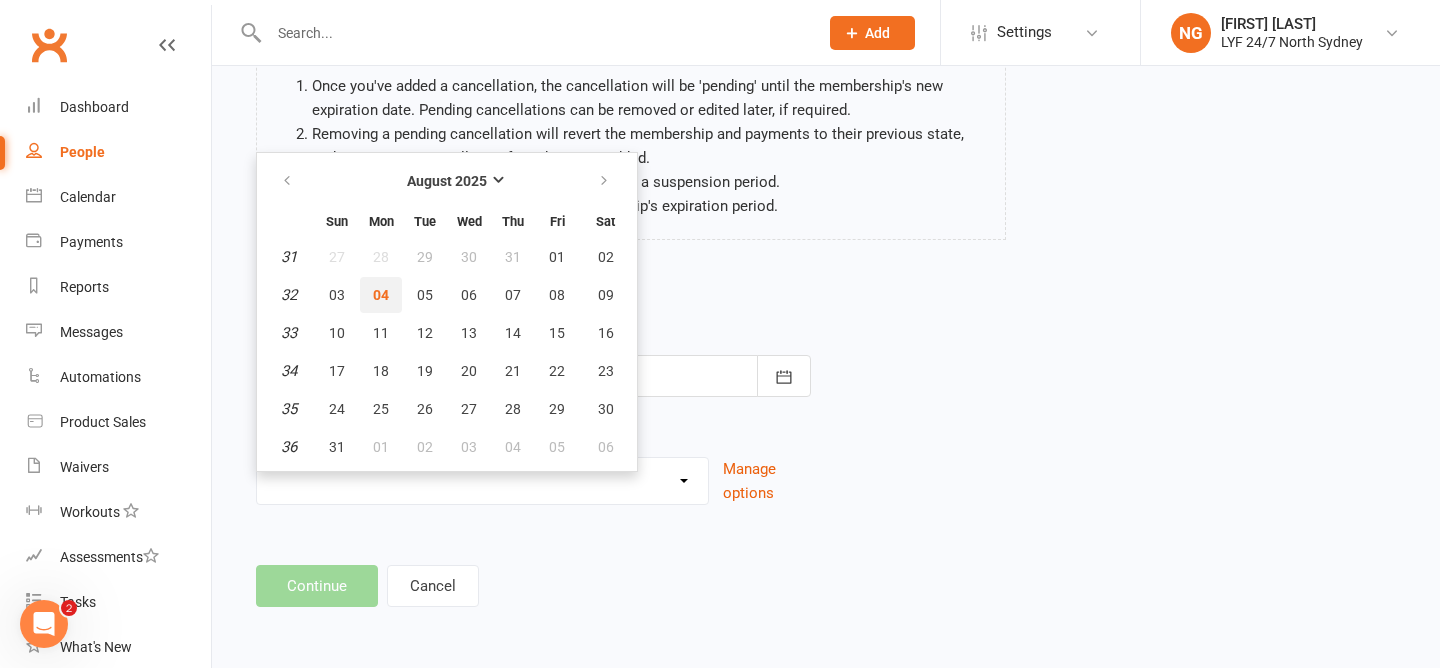 click on "04" at bounding box center (381, 295) 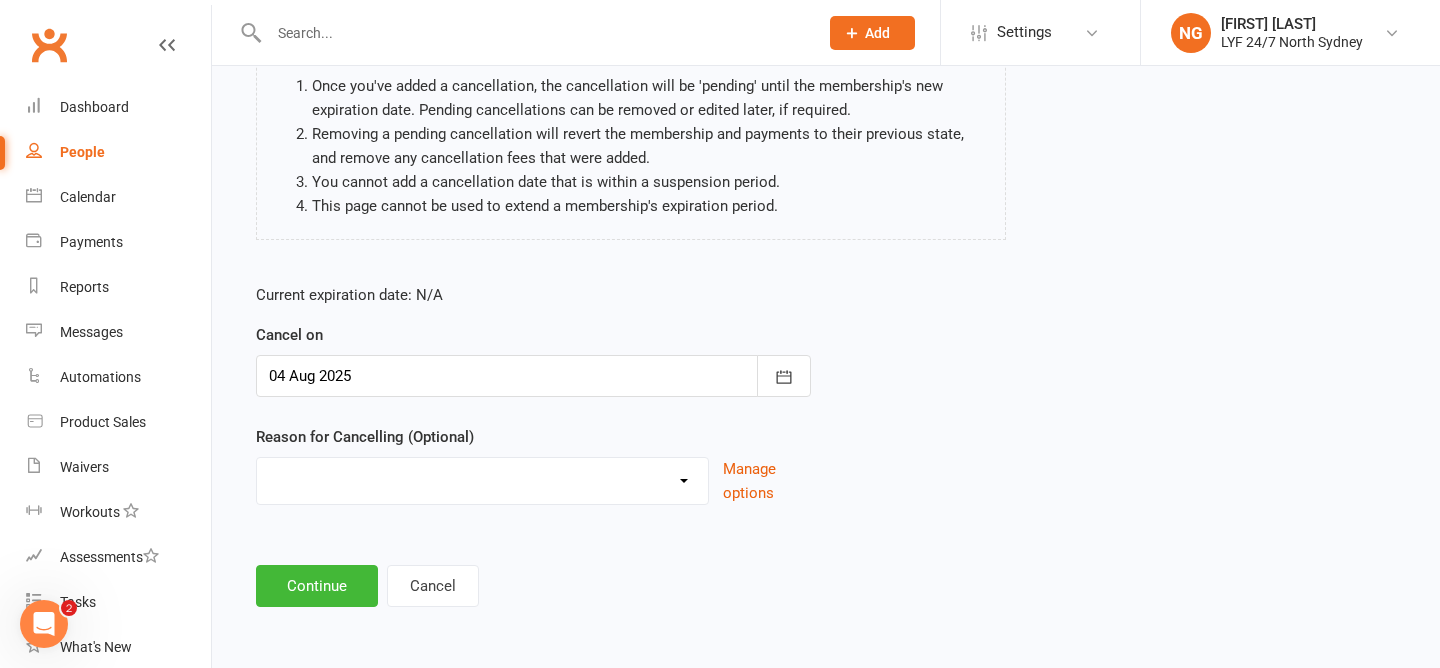 click on "Holiday Injury Stripe Migration Other reason" at bounding box center [482, 481] 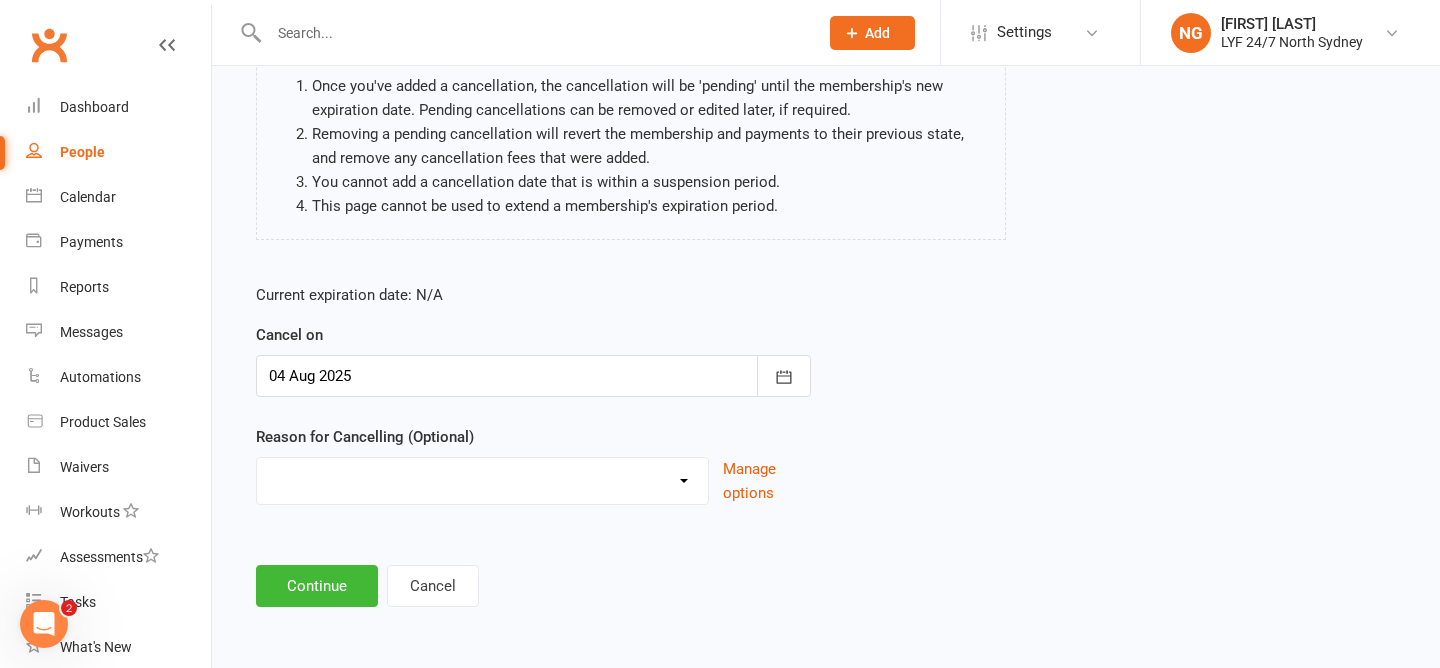 select on "2" 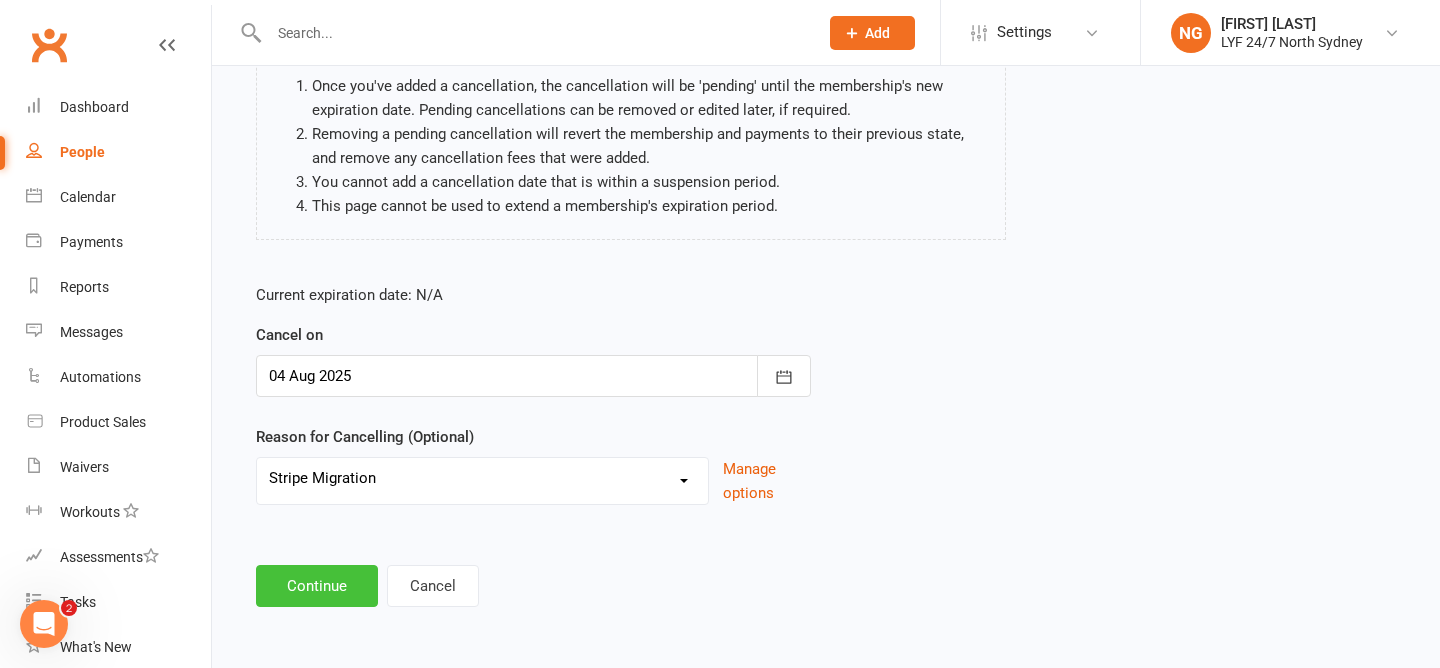 click on "Continue" at bounding box center [317, 586] 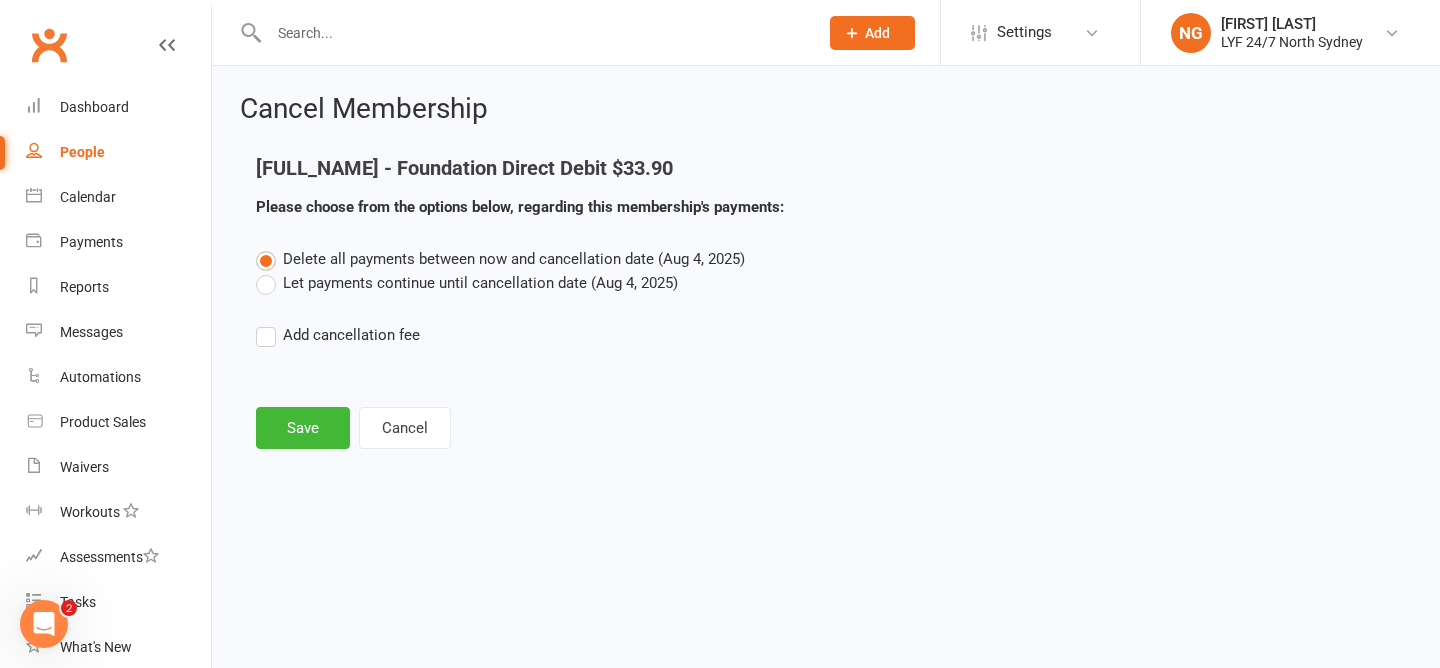 scroll, scrollTop: 0, scrollLeft: 0, axis: both 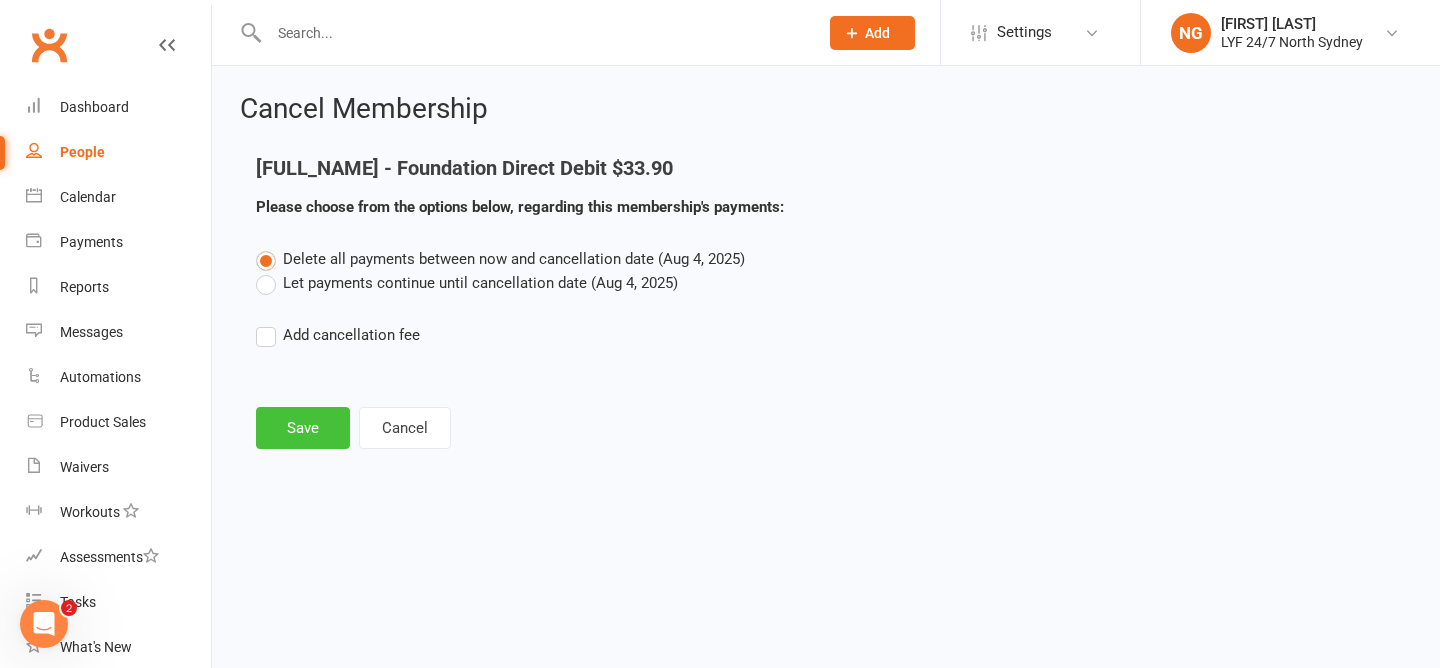 click on "Save" at bounding box center (303, 428) 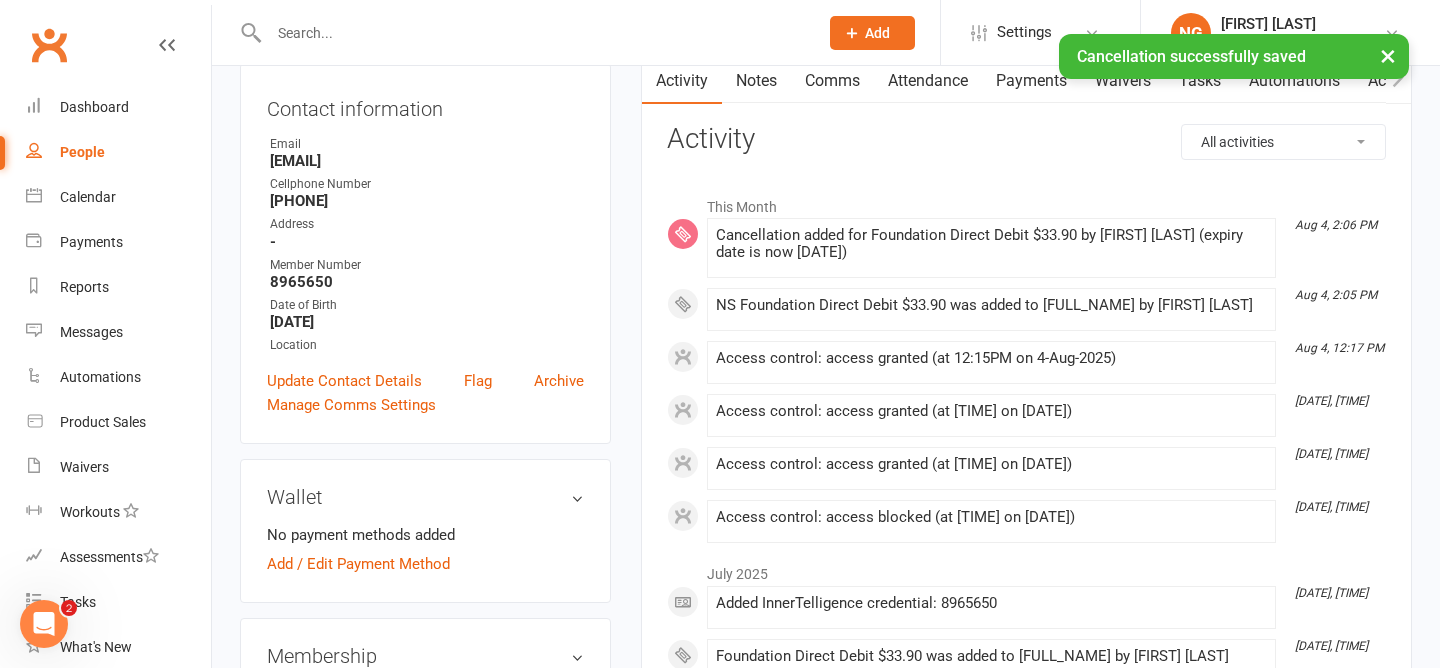 scroll, scrollTop: 0, scrollLeft: 0, axis: both 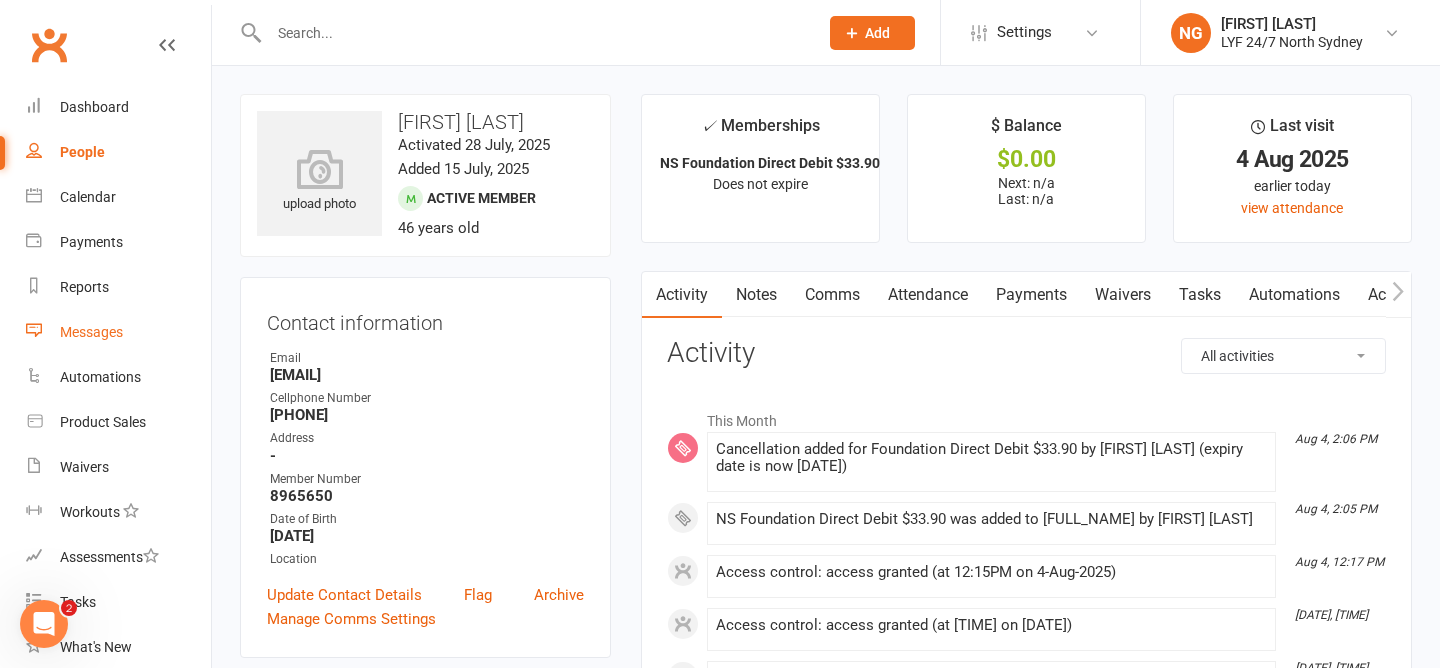 click on "Messages" at bounding box center [118, 332] 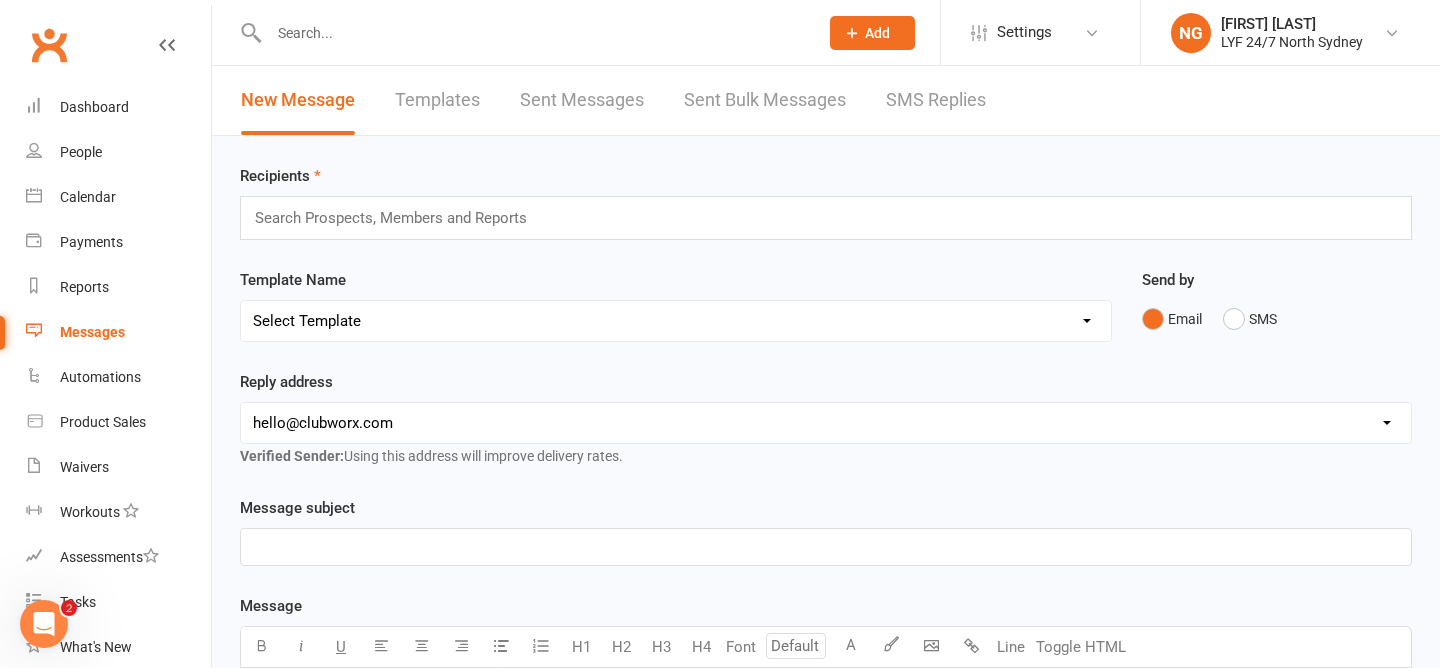 click on "Sent Bulk Messages" at bounding box center (765, 100) 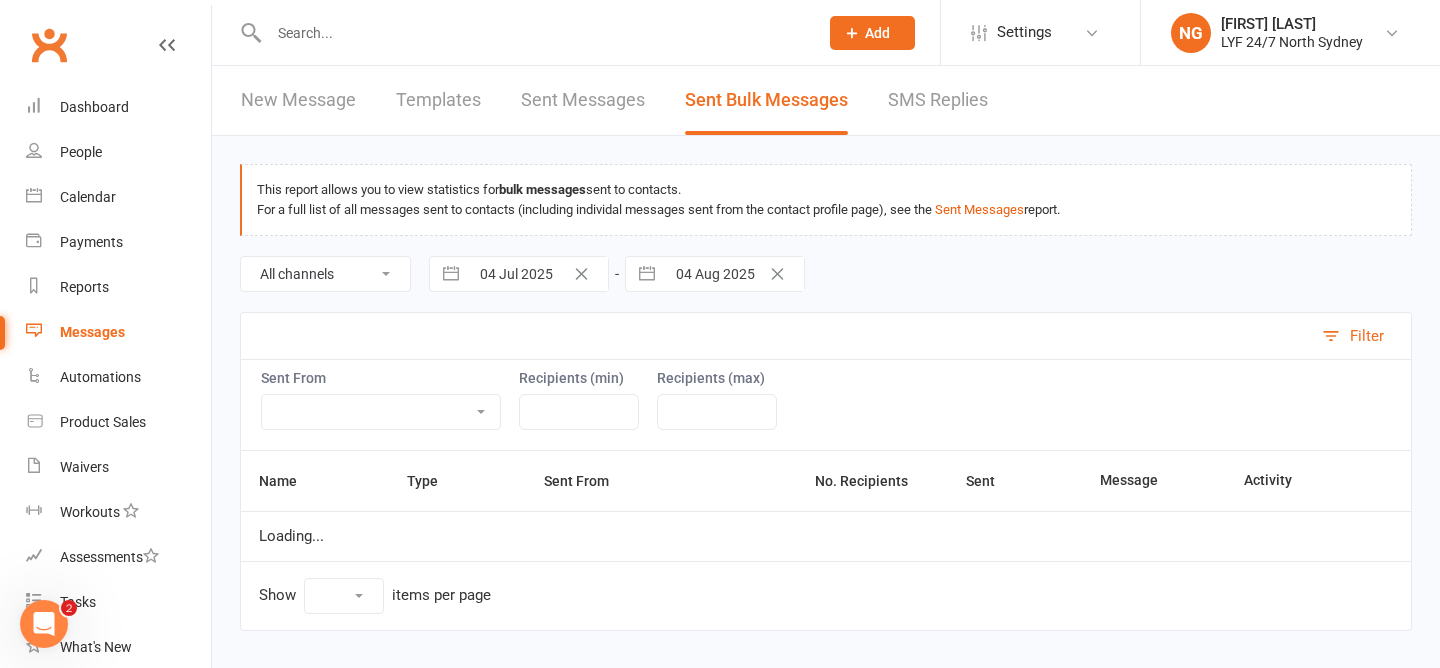select on "10" 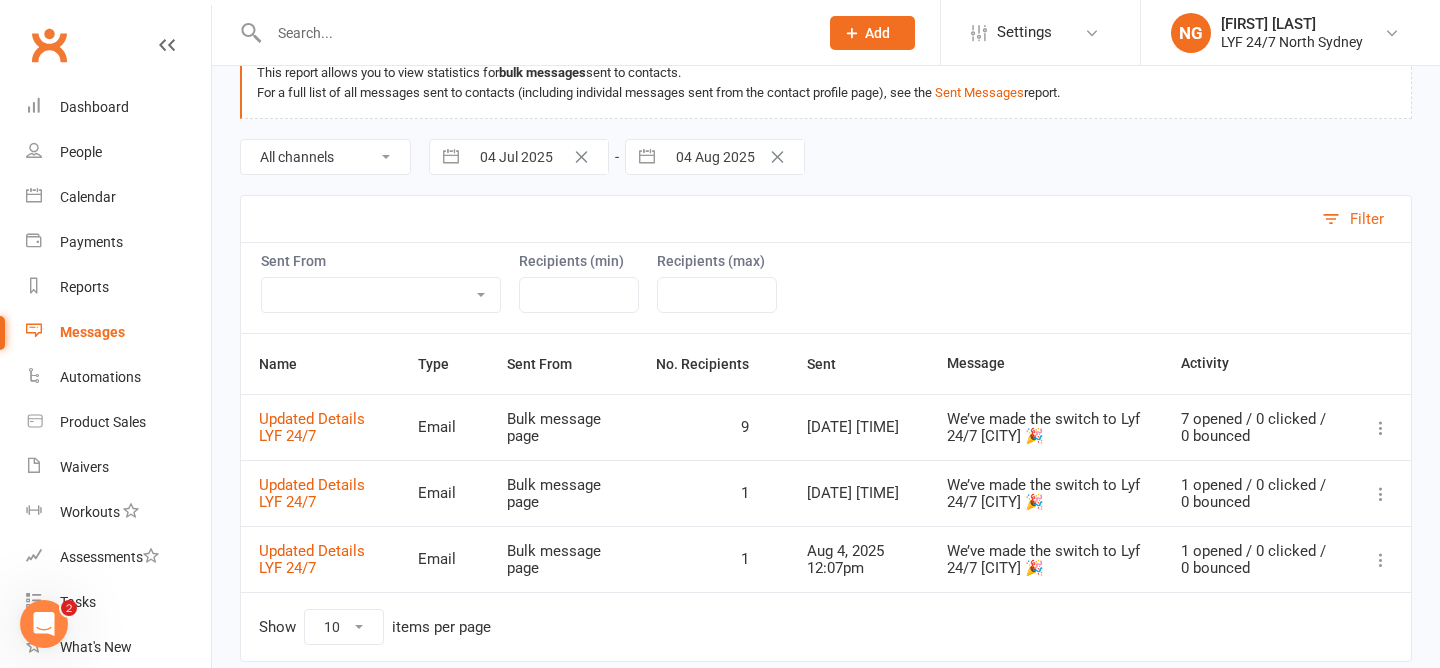 scroll, scrollTop: 116, scrollLeft: 0, axis: vertical 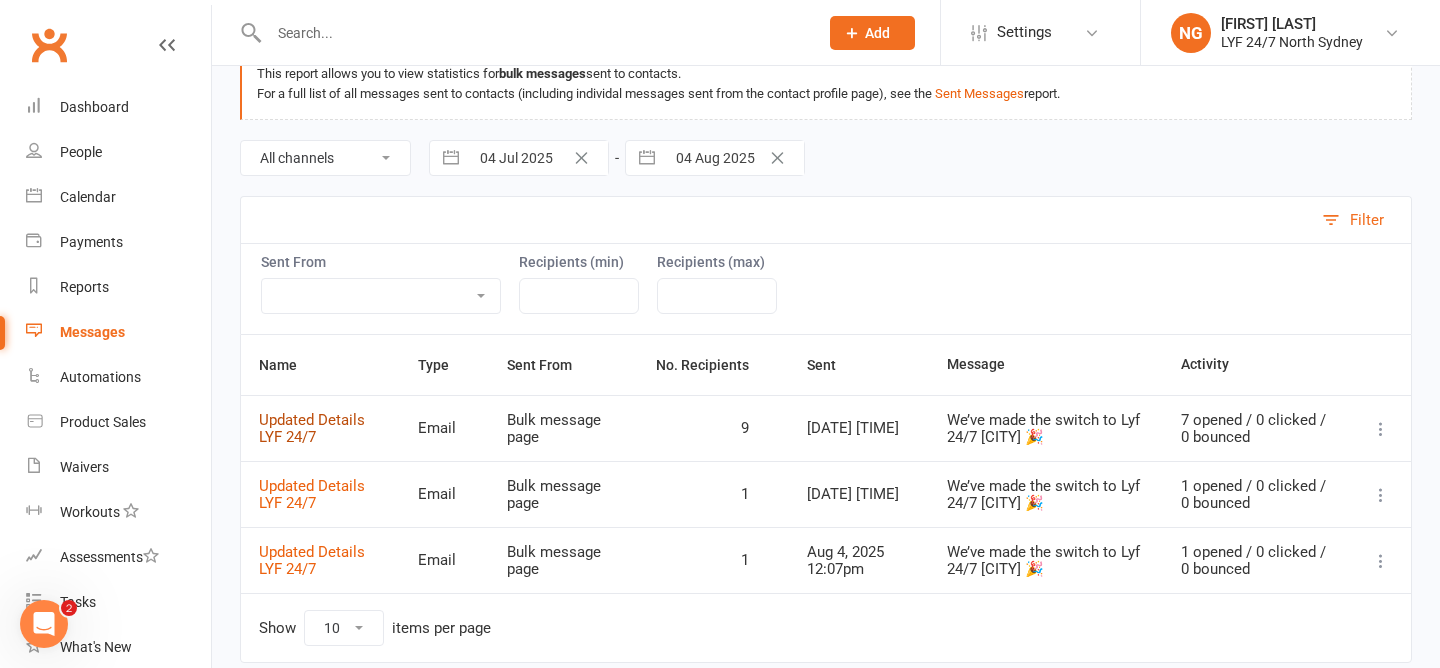 click on "Updated Details LYF 24/7" at bounding box center [312, 428] 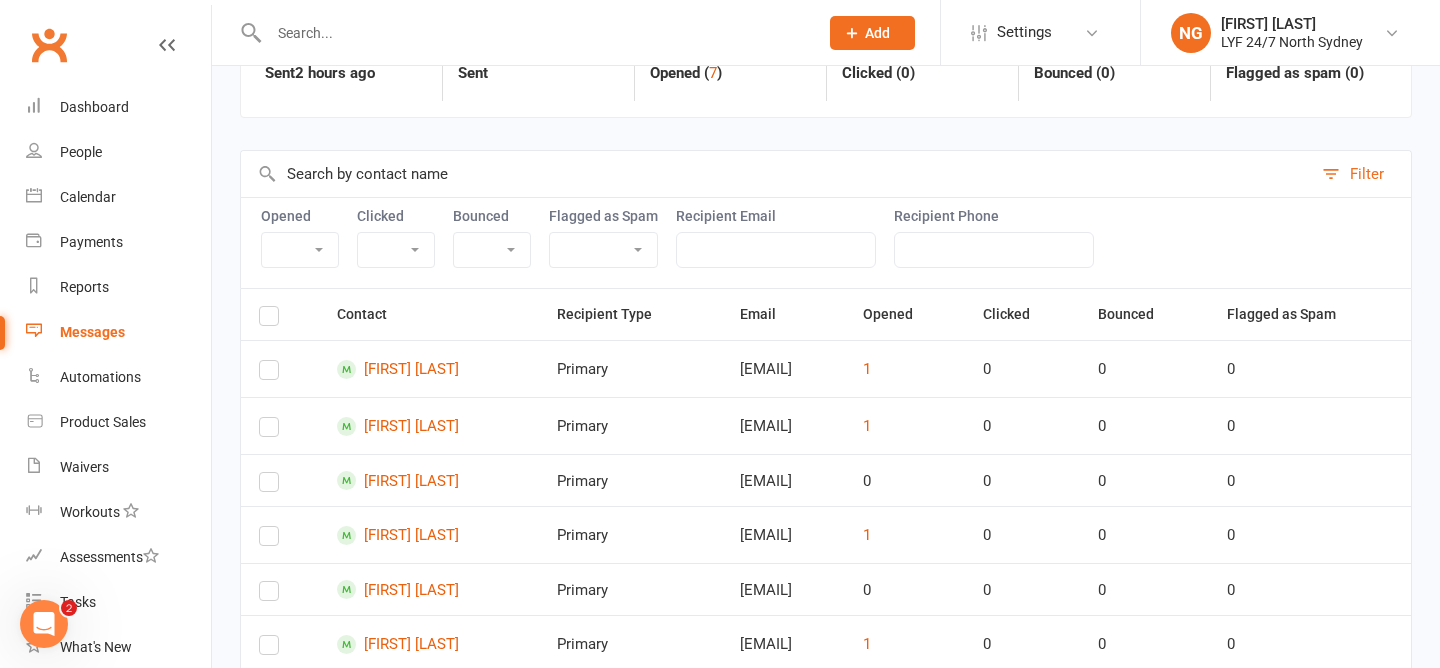 scroll, scrollTop: 0, scrollLeft: 0, axis: both 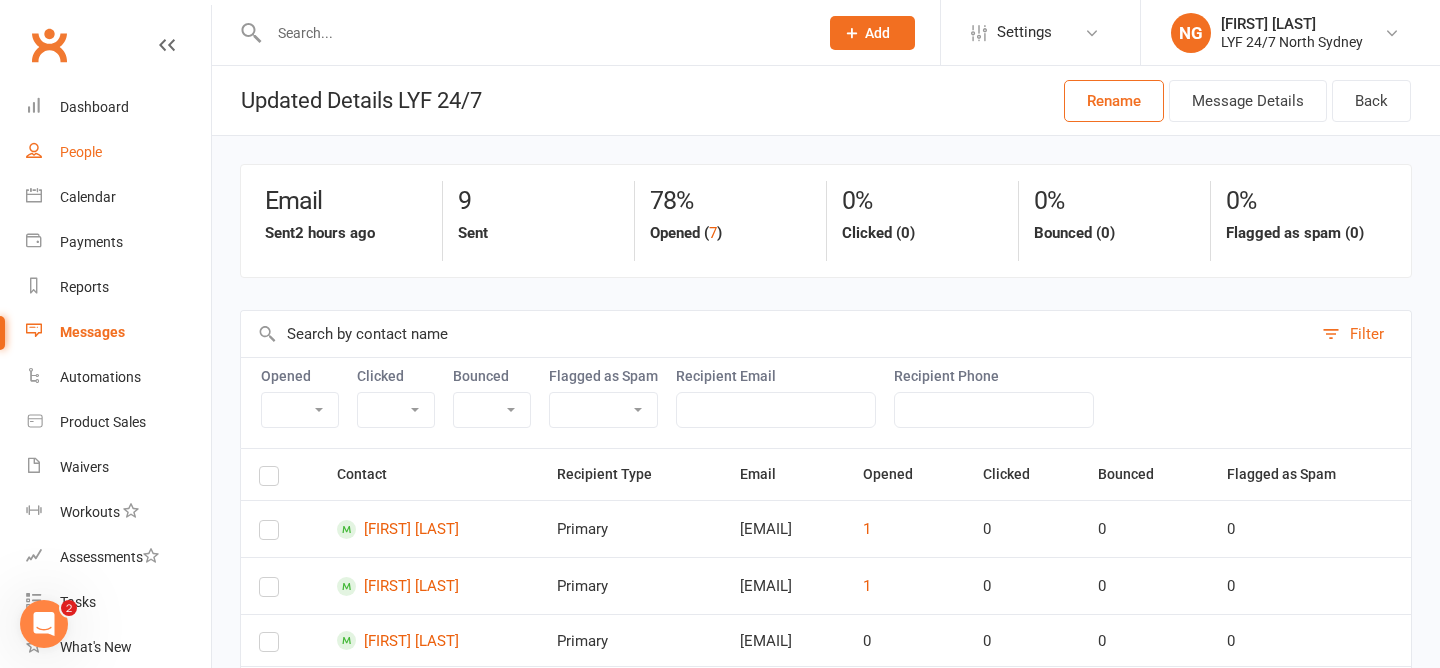click on "People" at bounding box center (118, 152) 